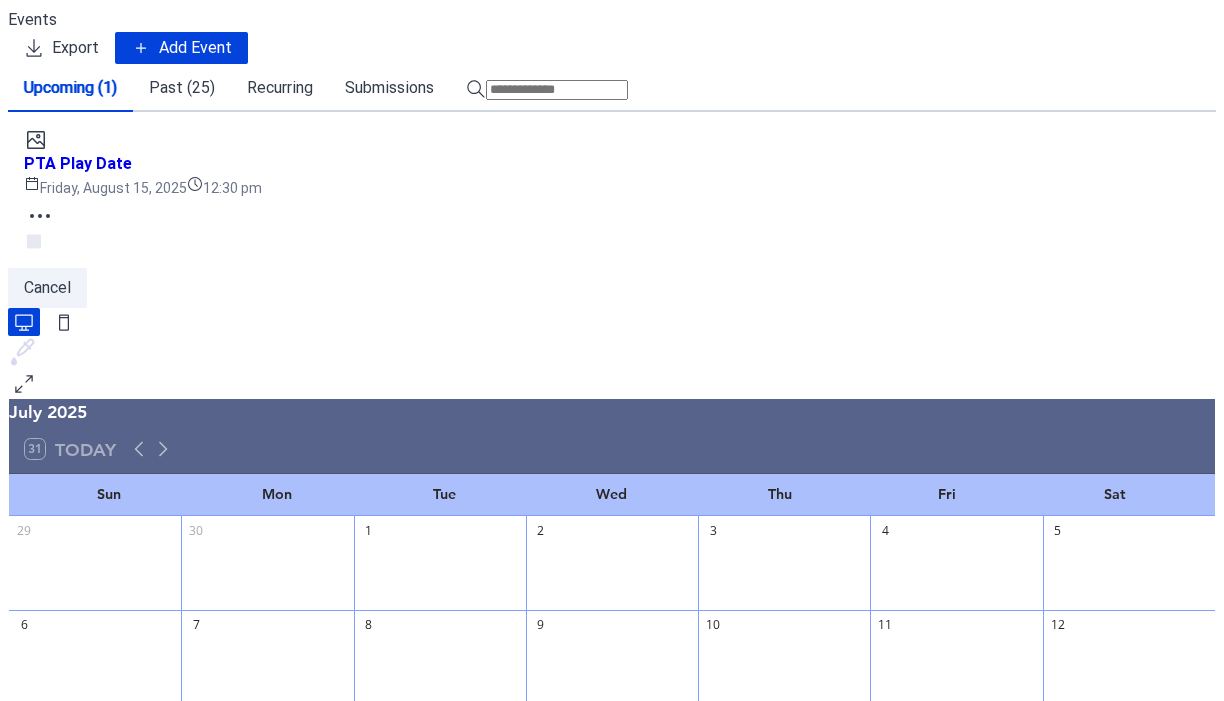 scroll, scrollTop: 0, scrollLeft: 0, axis: both 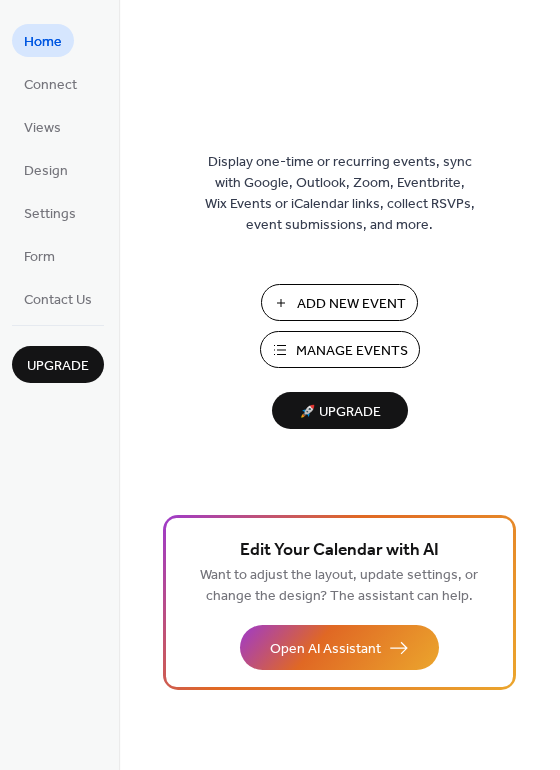 click on "Design" at bounding box center (46, 171) 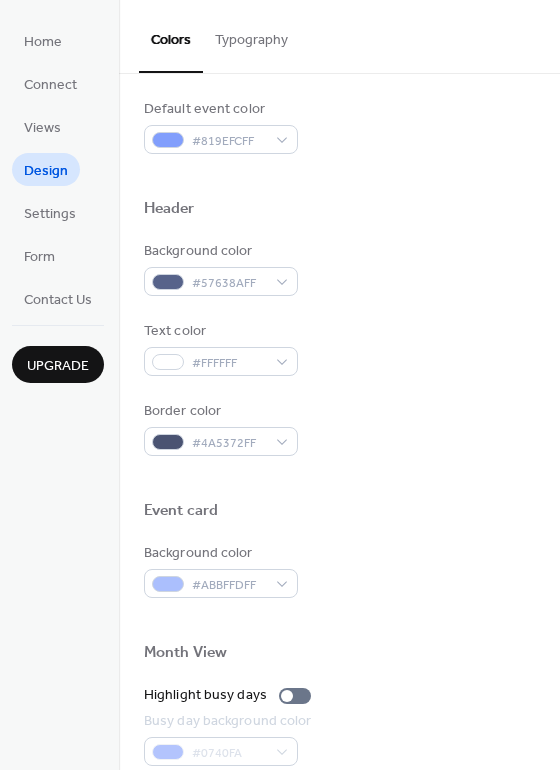 scroll, scrollTop: 609, scrollLeft: 0, axis: vertical 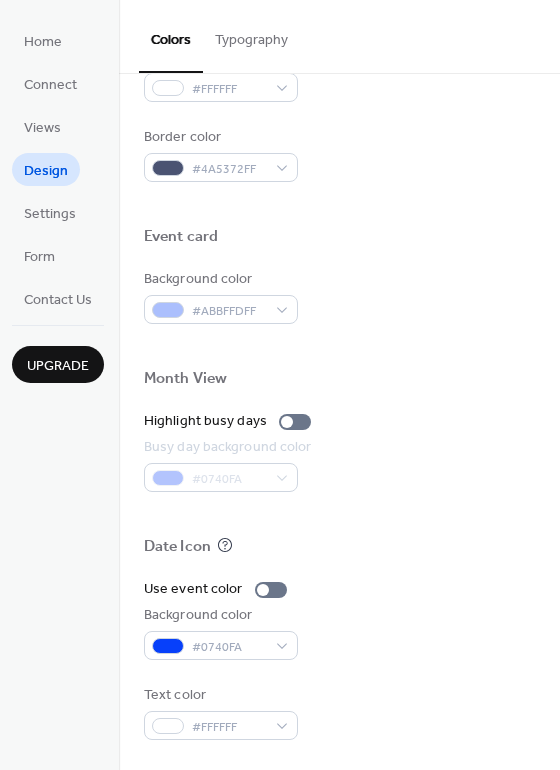 click on "#0740FA" at bounding box center [230, 477] 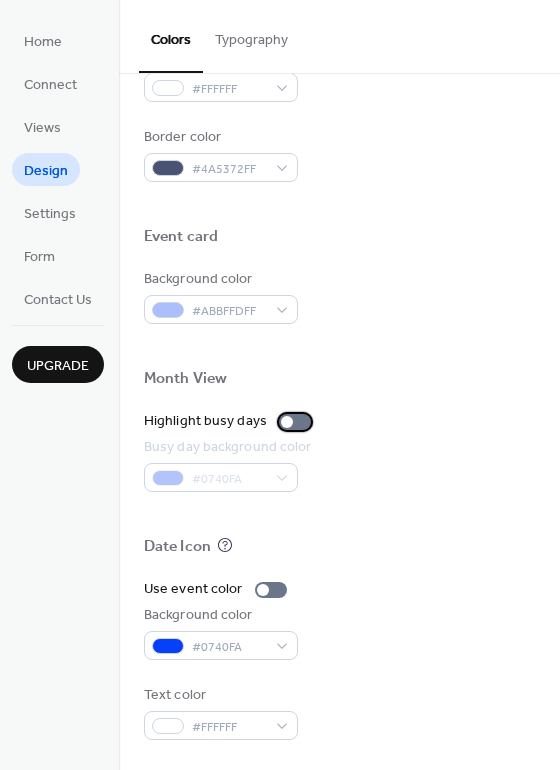 click at bounding box center [295, 422] 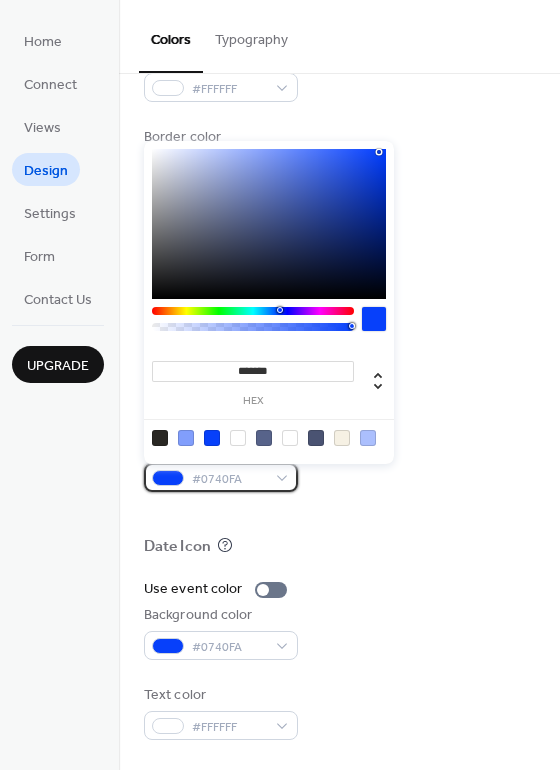 click on "#0740FA" at bounding box center (221, 477) 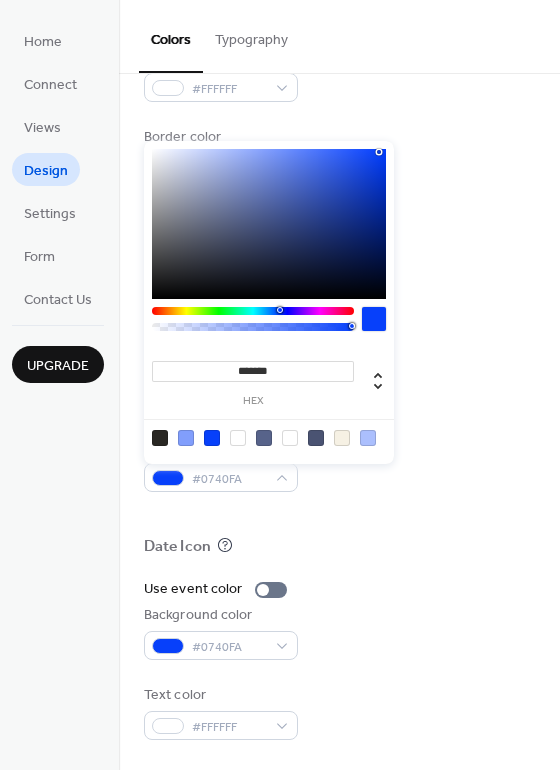 click at bounding box center [253, 311] 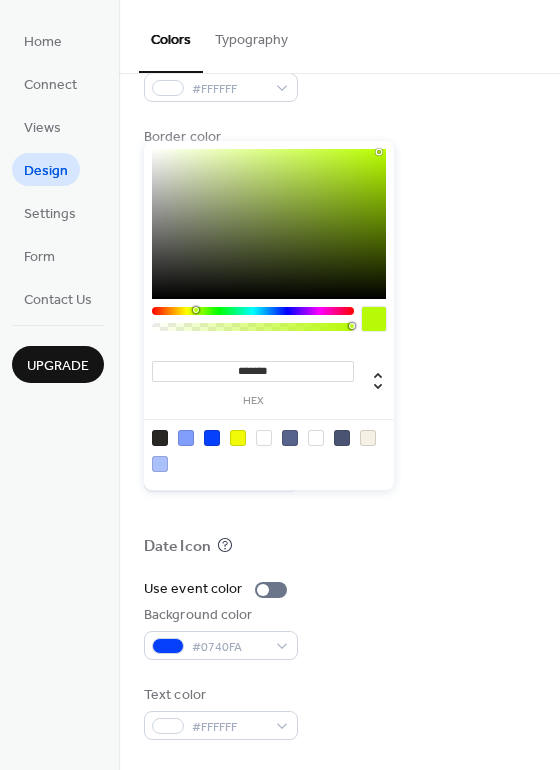 click at bounding box center (253, 311) 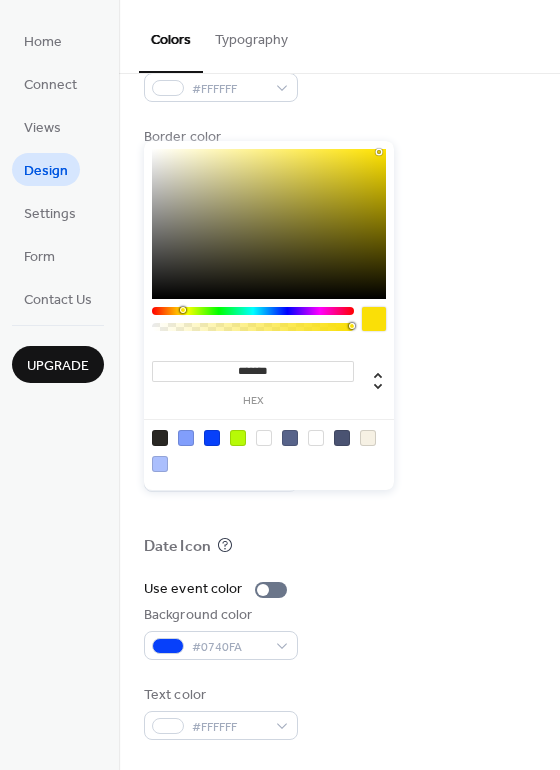 click at bounding box center (253, 311) 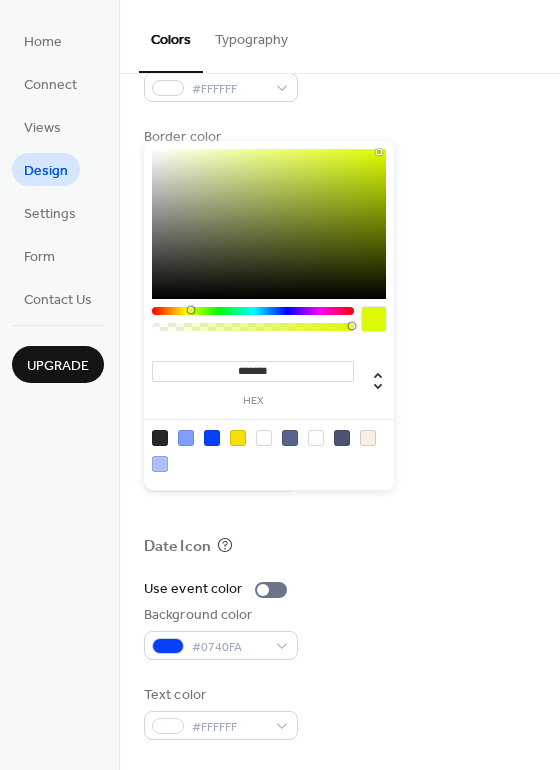 click at bounding box center [253, 311] 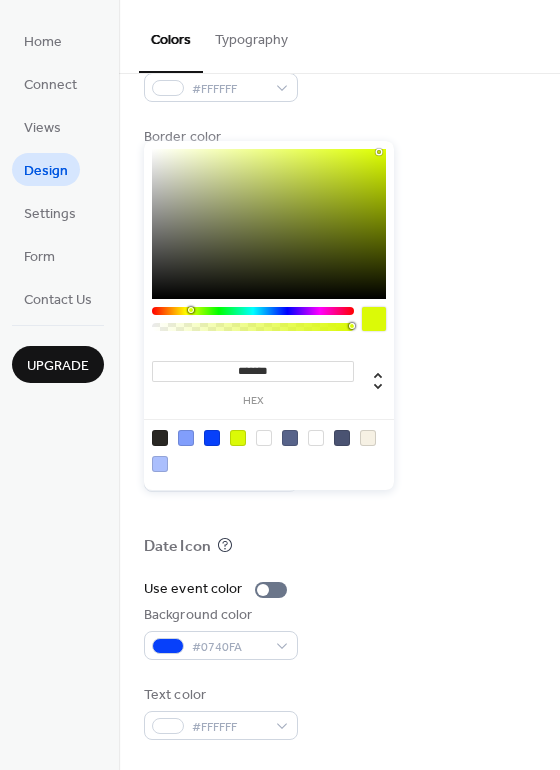 click at bounding box center (191, 310) 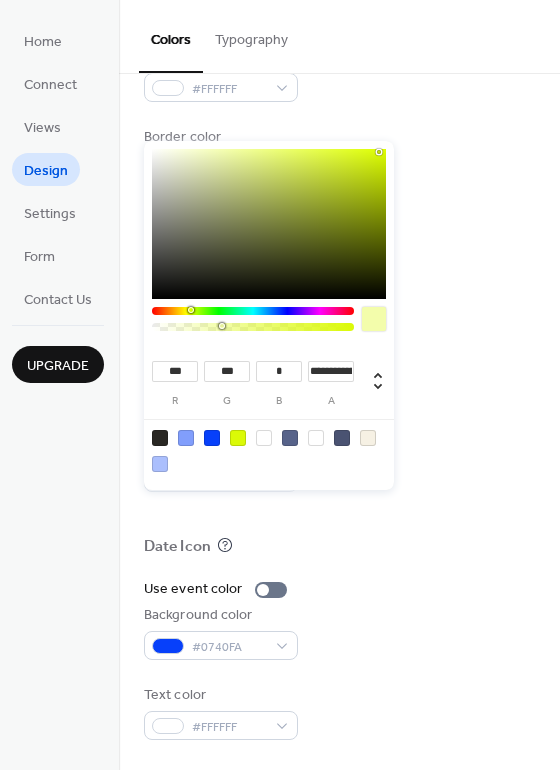 click at bounding box center [253, 327] 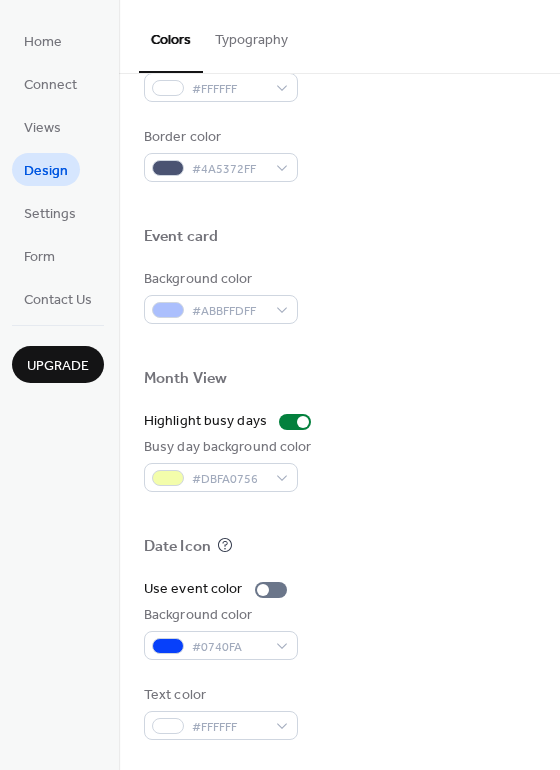 click at bounding box center (339, 261) 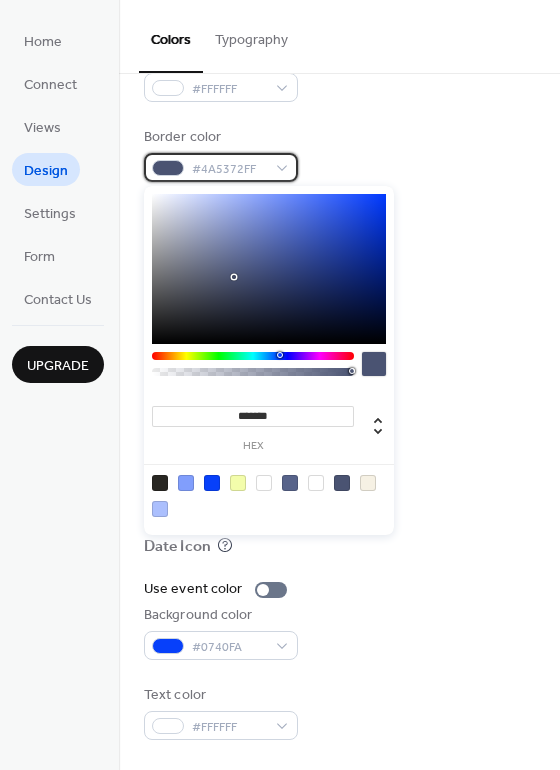 click on "#4A5372FF" at bounding box center (221, 167) 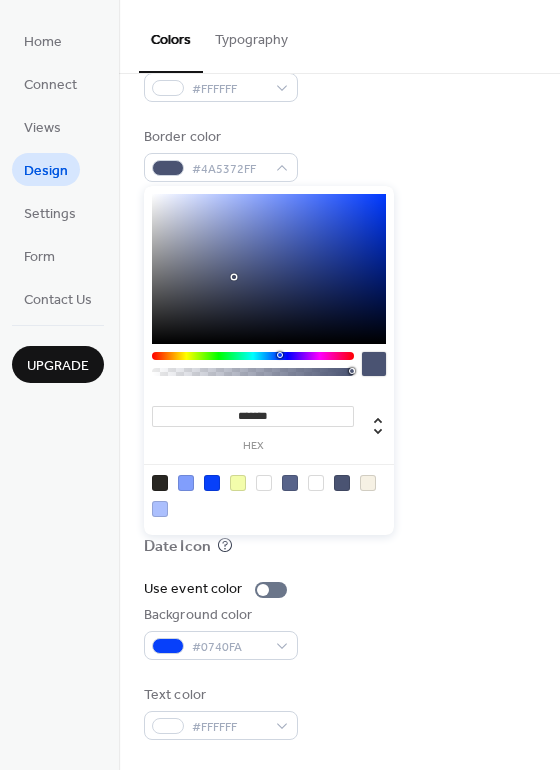 click at bounding box center [374, 364] 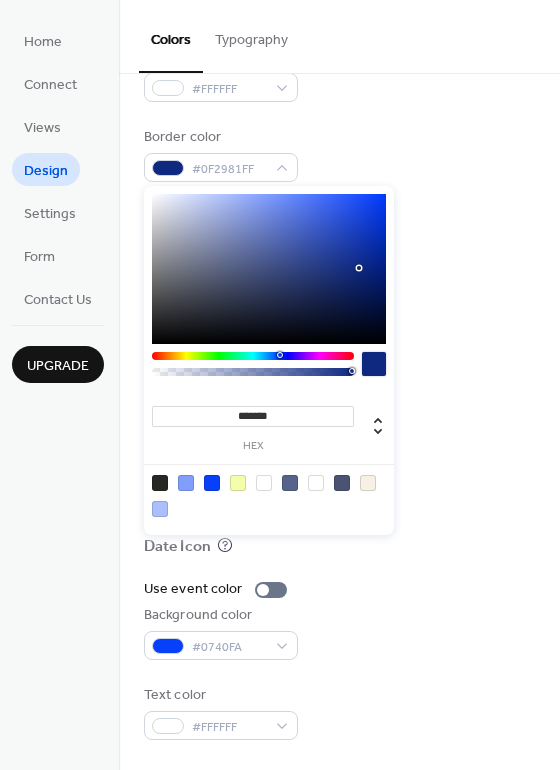 type on "*******" 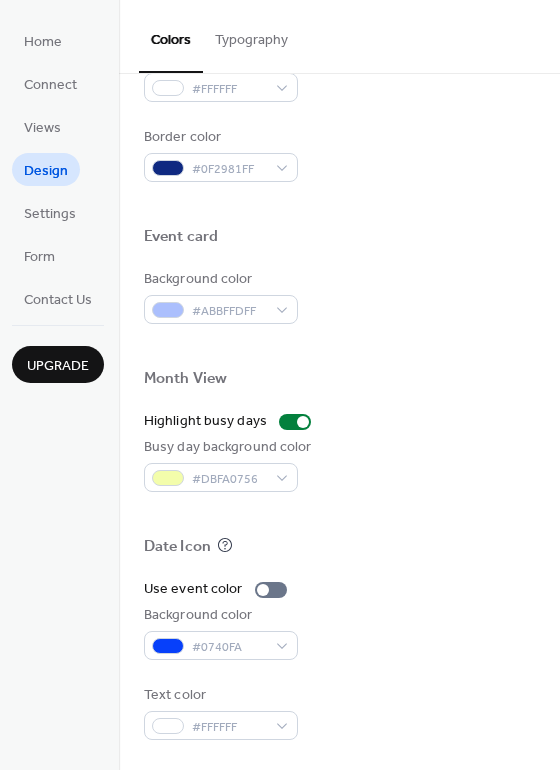 click on "Typography" at bounding box center (251, 35) 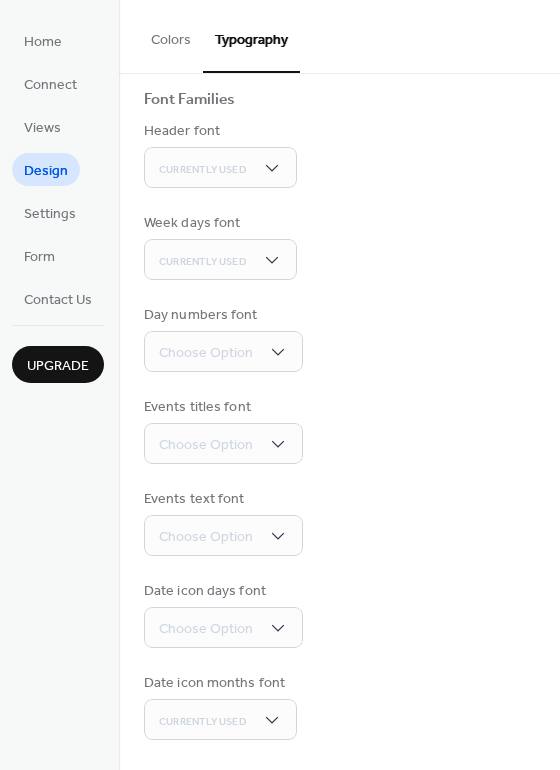 scroll, scrollTop: 132, scrollLeft: 0, axis: vertical 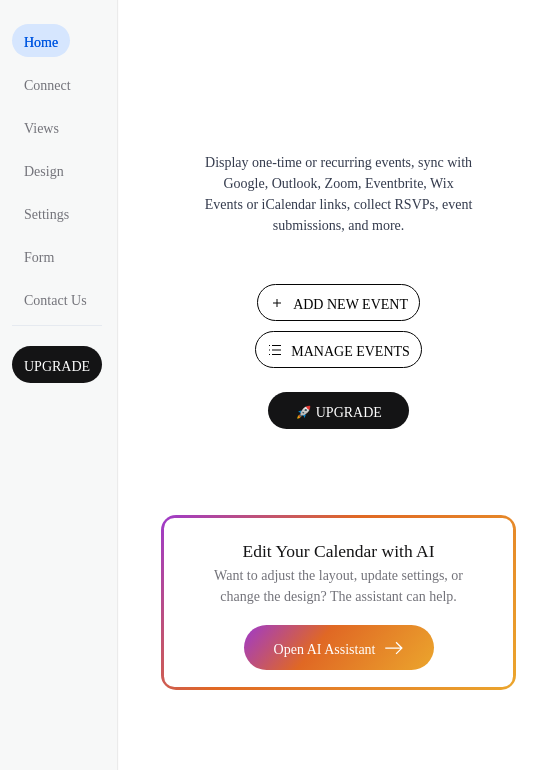 click on "Design" at bounding box center [44, 171] 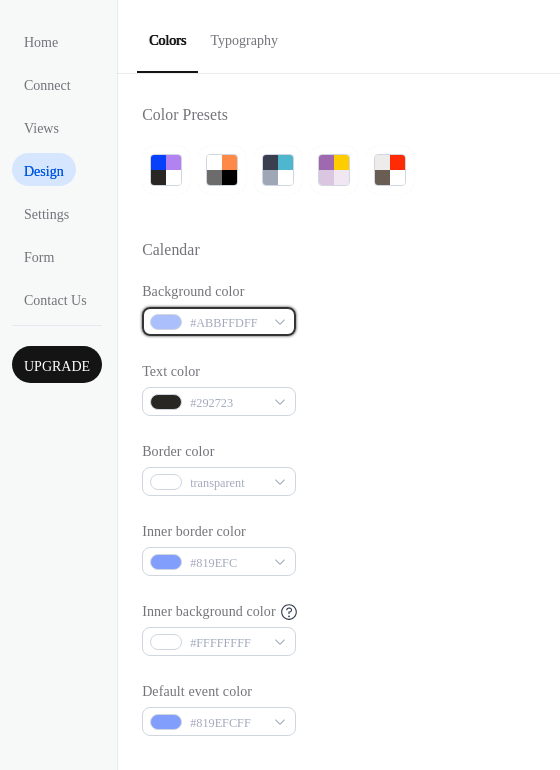 click on "#ABBFFDFF" at bounding box center (219, 321) 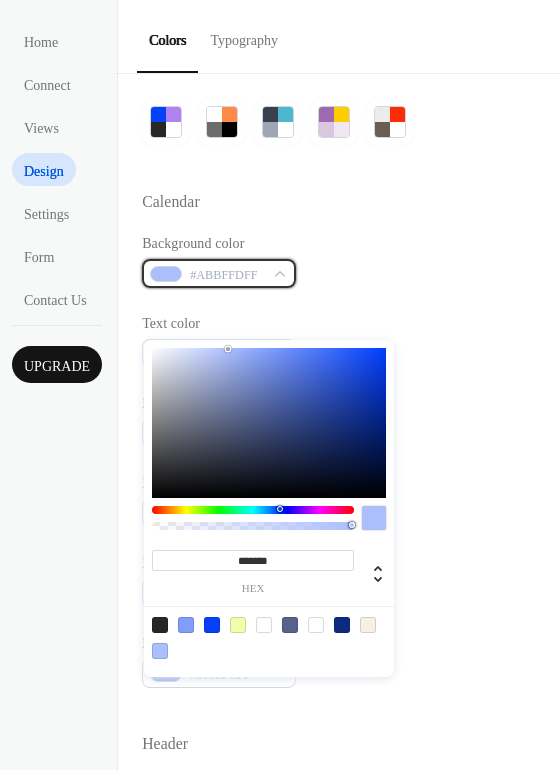 scroll, scrollTop: 45, scrollLeft: 0, axis: vertical 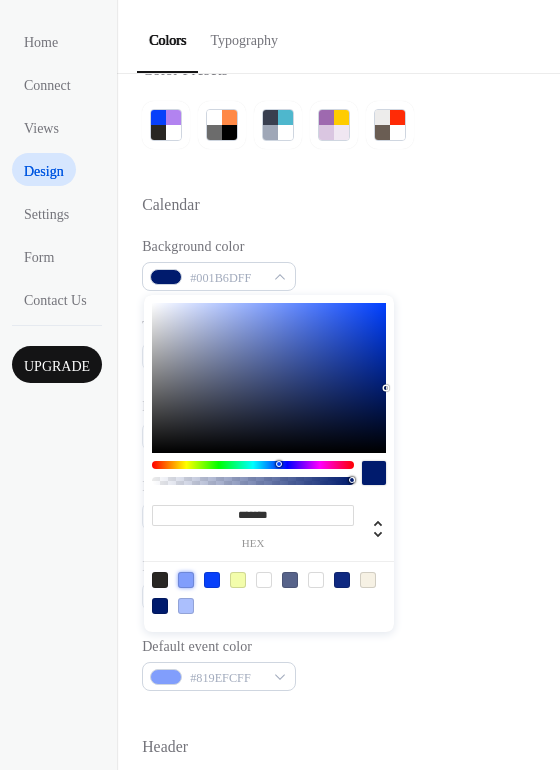 click at bounding box center (186, 580) 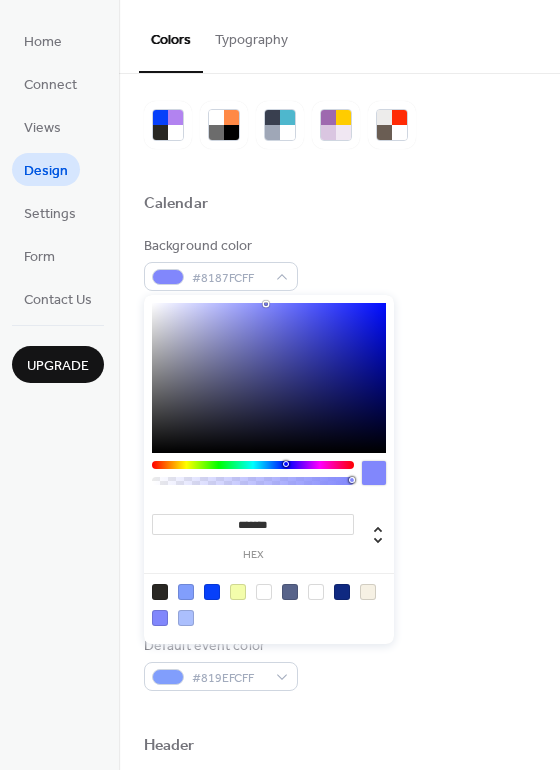 click at bounding box center (286, 464) 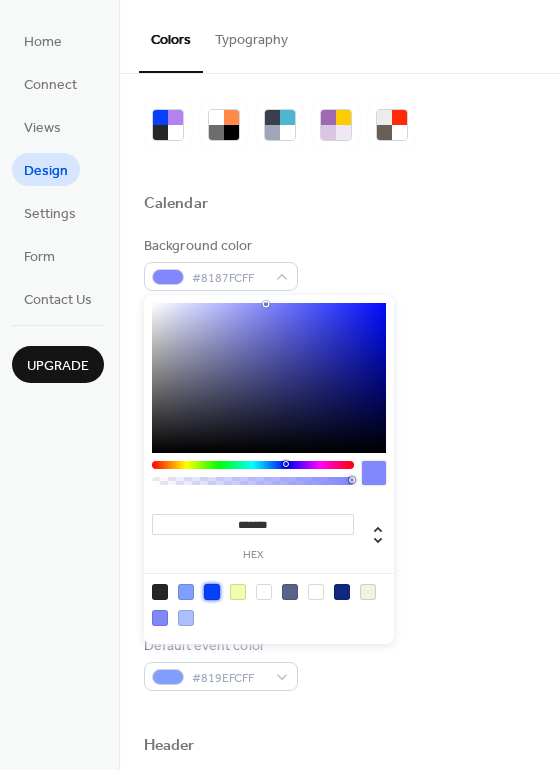 click at bounding box center [212, 592] 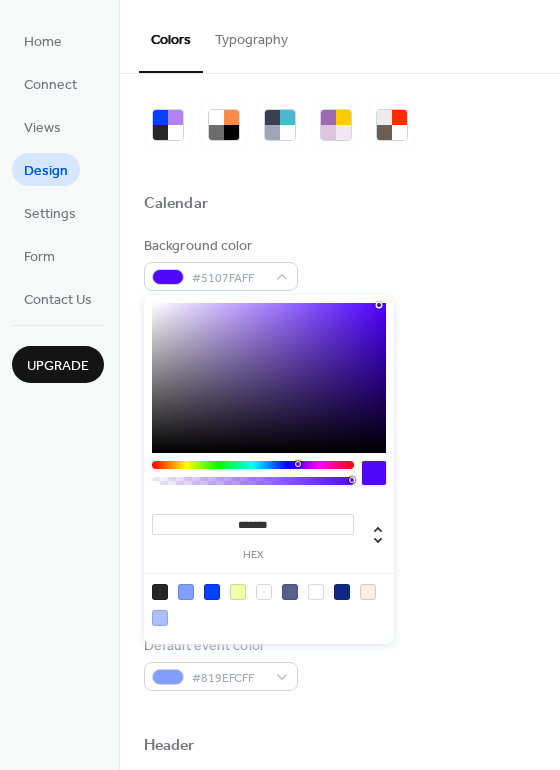 drag, startPoint x: 282, startPoint y: 463, endPoint x: 297, endPoint y: 464, distance: 15.033297 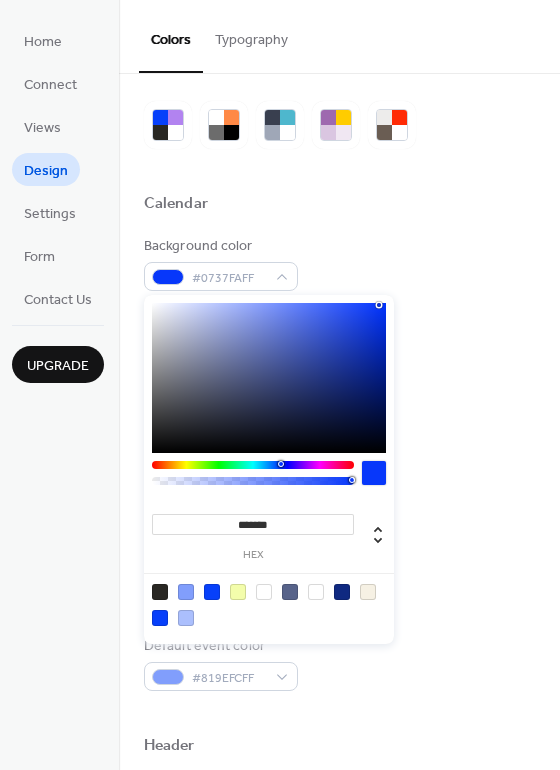 drag, startPoint x: 297, startPoint y: 464, endPoint x: 280, endPoint y: 461, distance: 17.262676 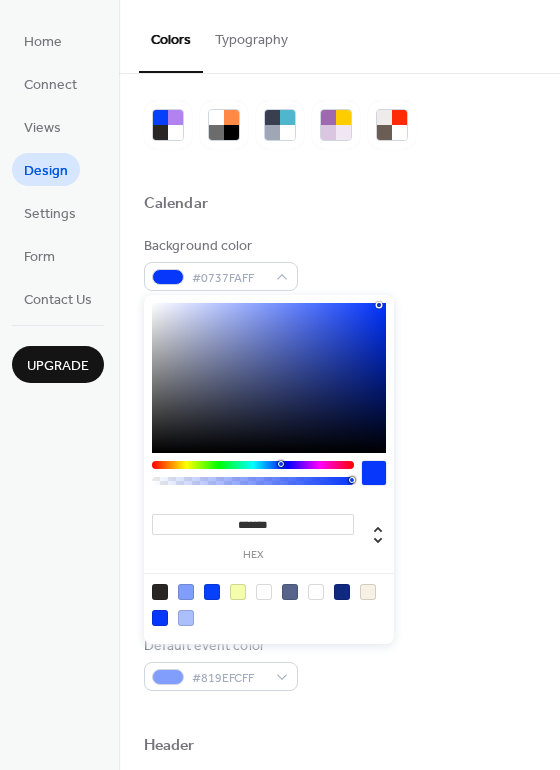 type on "*" 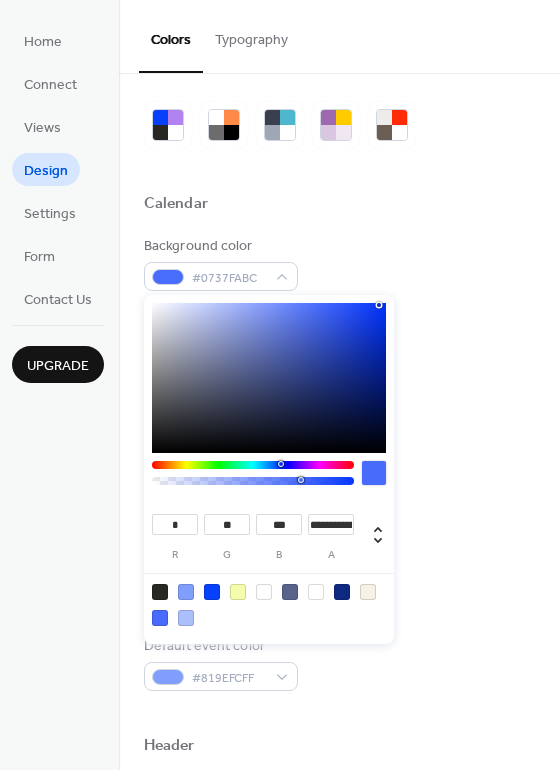 type on "**********" 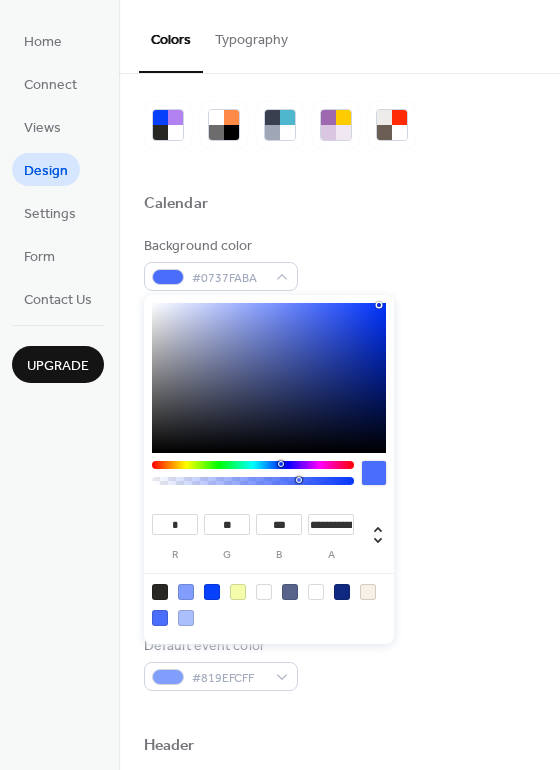 drag, startPoint x: 351, startPoint y: 481, endPoint x: 298, endPoint y: 489, distance: 53.600372 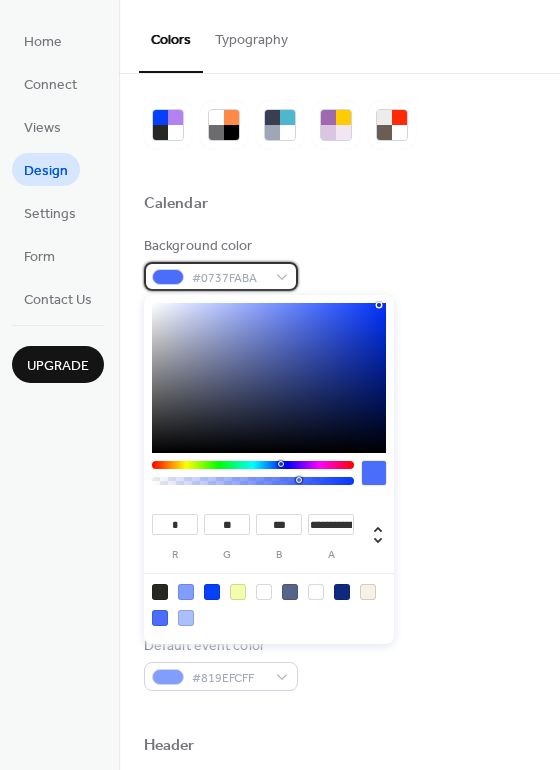 click on "#0737FABA" at bounding box center (221, 276) 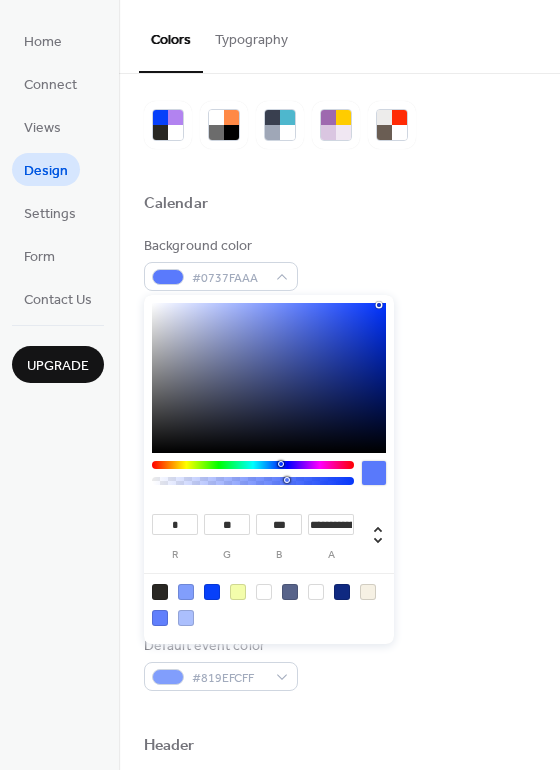 type on "**********" 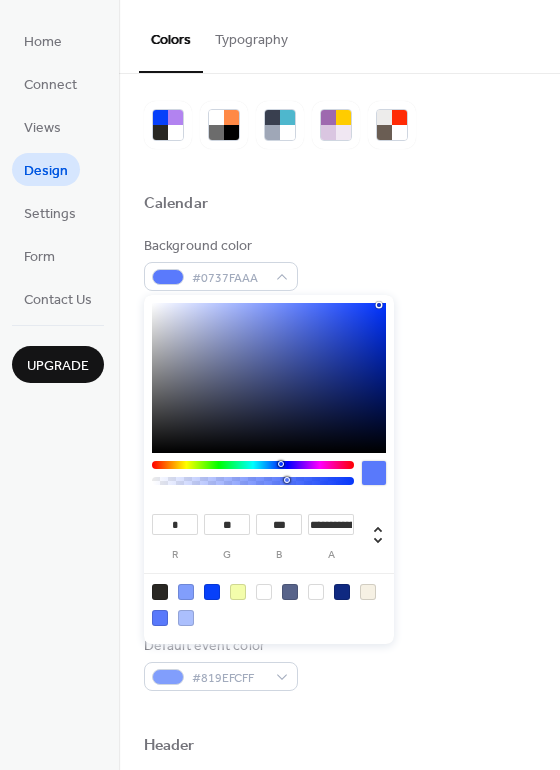 click on "Inner border color #819EFC" at bounding box center [339, 503] 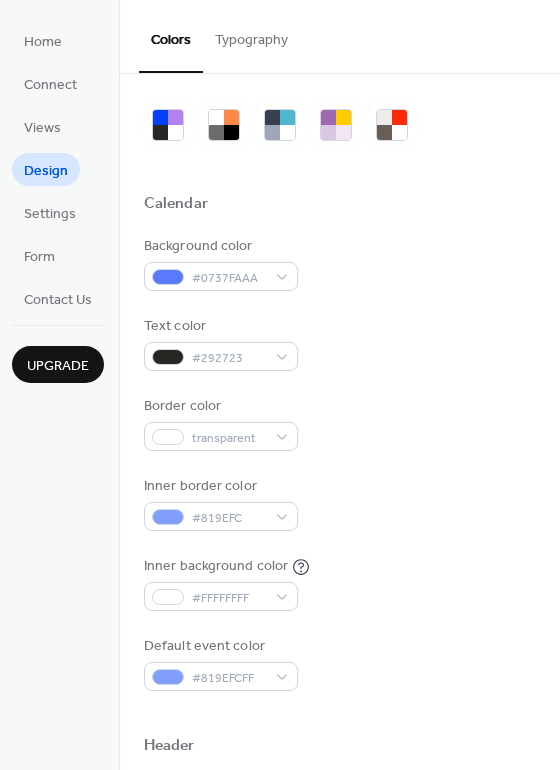 drag, startPoint x: 553, startPoint y: 356, endPoint x: 531, endPoint y: 360, distance: 22.36068 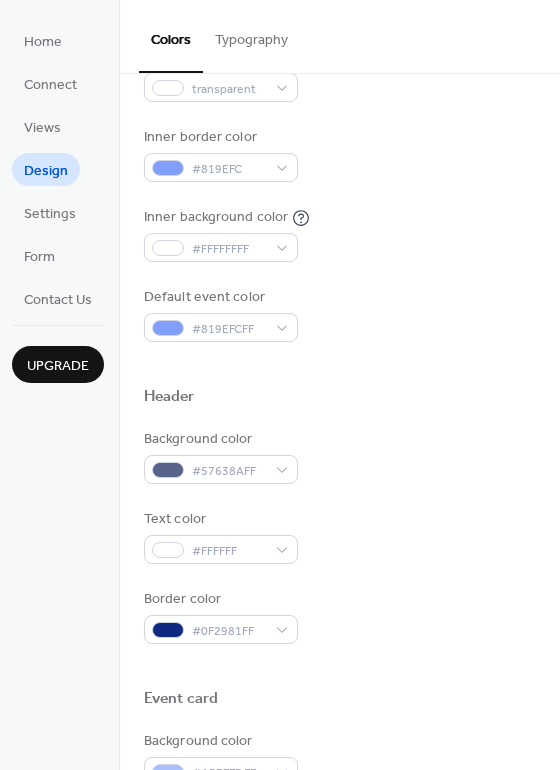 scroll, scrollTop: 403, scrollLeft: 0, axis: vertical 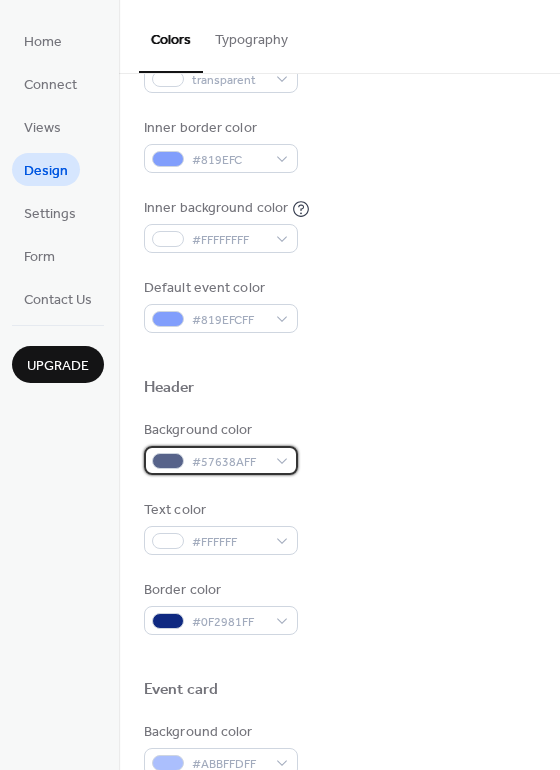 click on "#57638AFF" at bounding box center [221, 460] 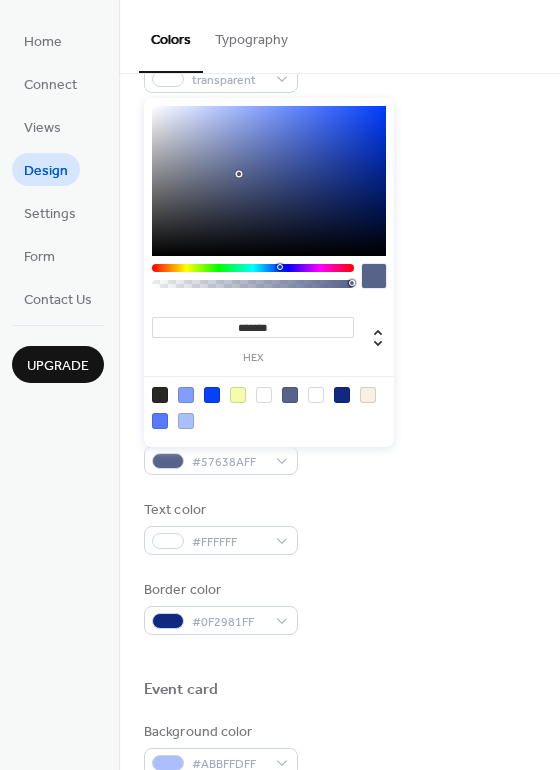 type on "**" 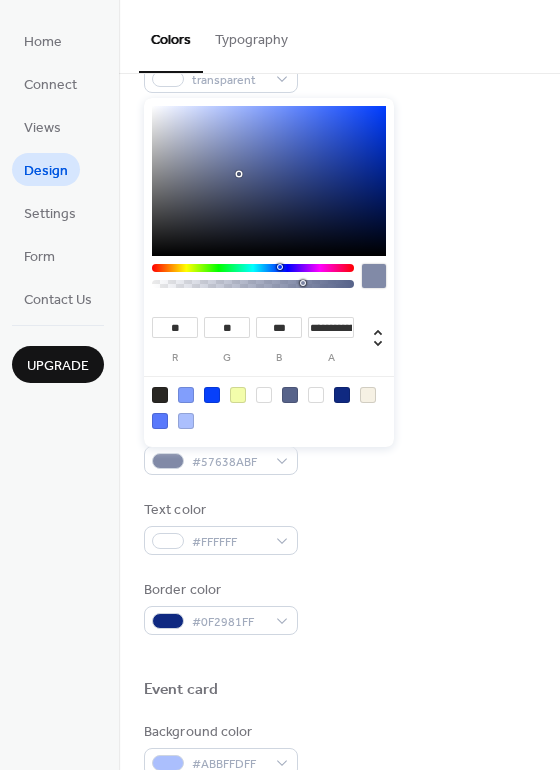 type on "**********" 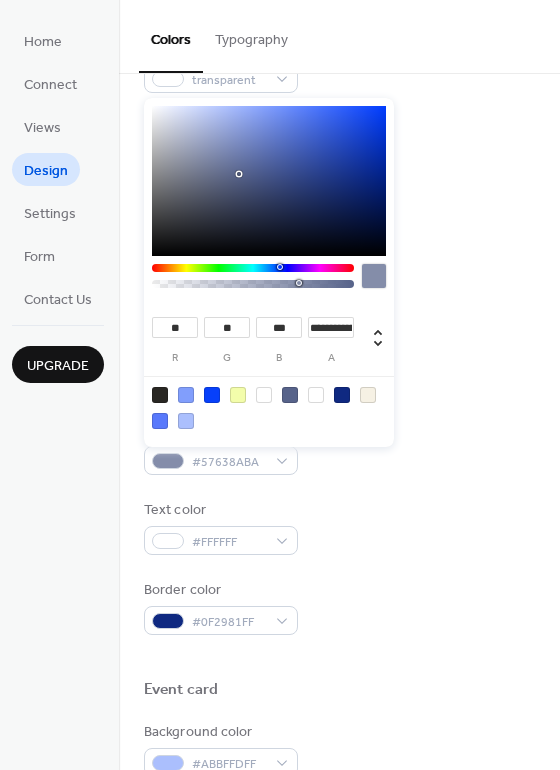drag, startPoint x: 352, startPoint y: 282, endPoint x: 298, endPoint y: 282, distance: 54 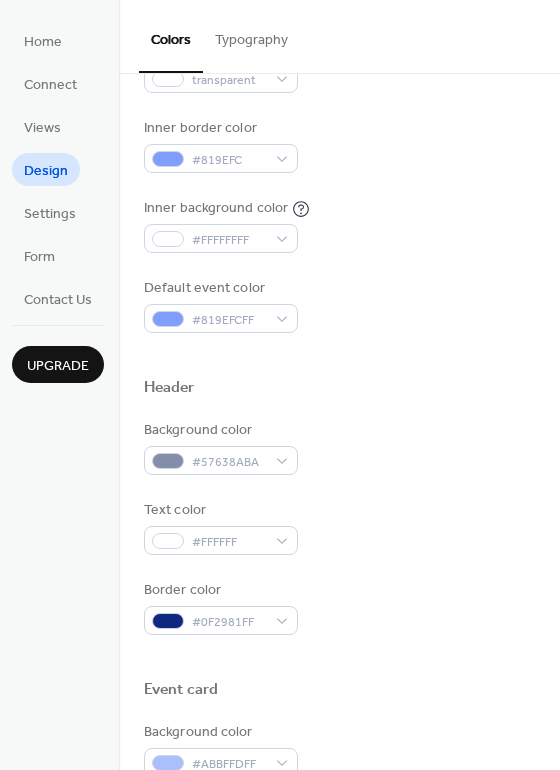 click on "Form" at bounding box center [39, 257] 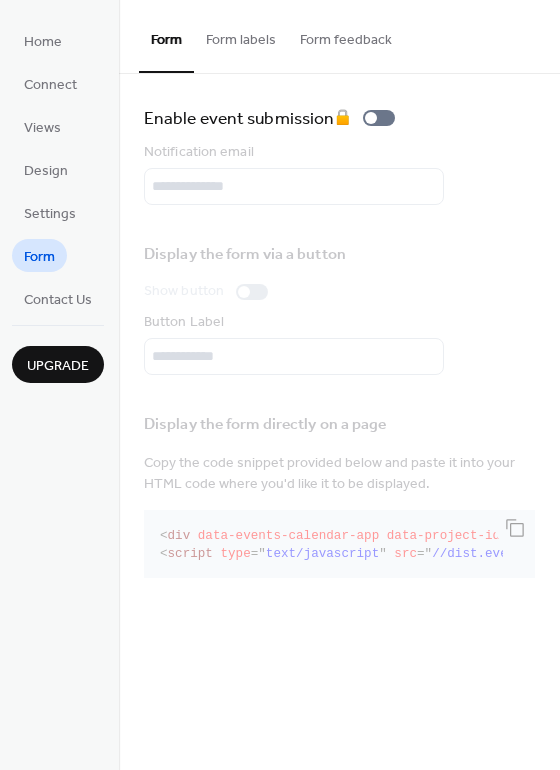 click on "Settings" at bounding box center [50, 214] 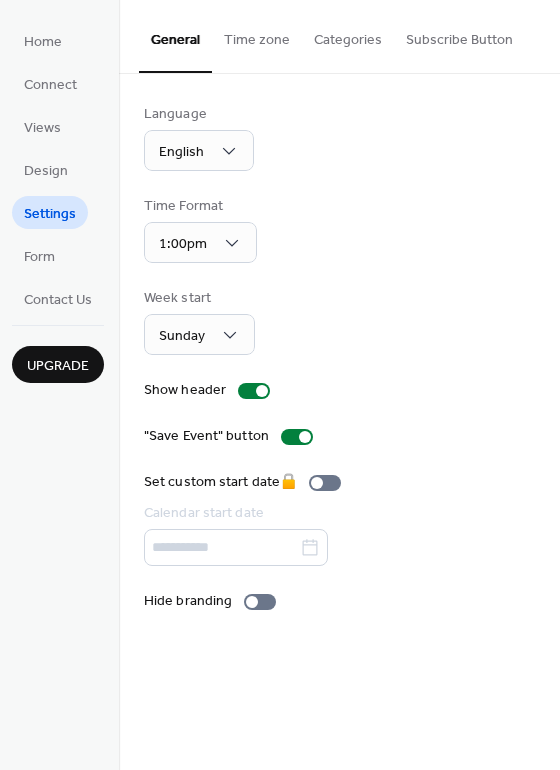 drag, startPoint x: 546, startPoint y: 241, endPoint x: 553, endPoint y: 205, distance: 36.67424 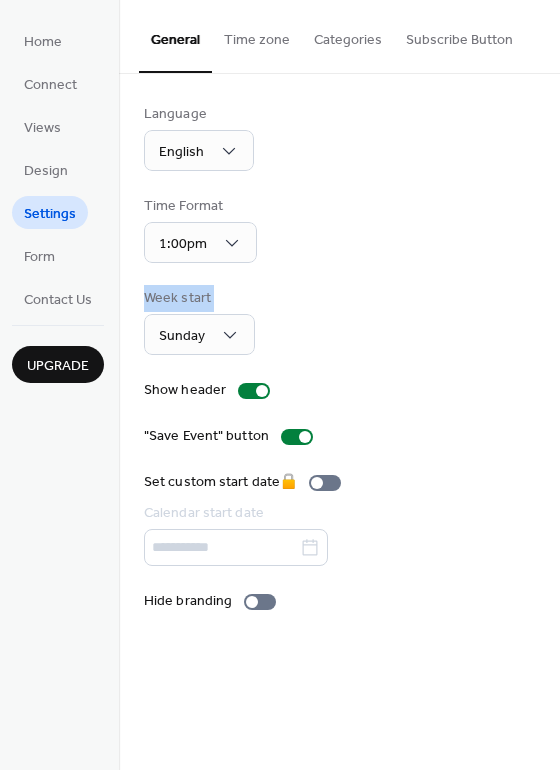 drag, startPoint x: 553, startPoint y: 313, endPoint x: 542, endPoint y: 192, distance: 121.49897 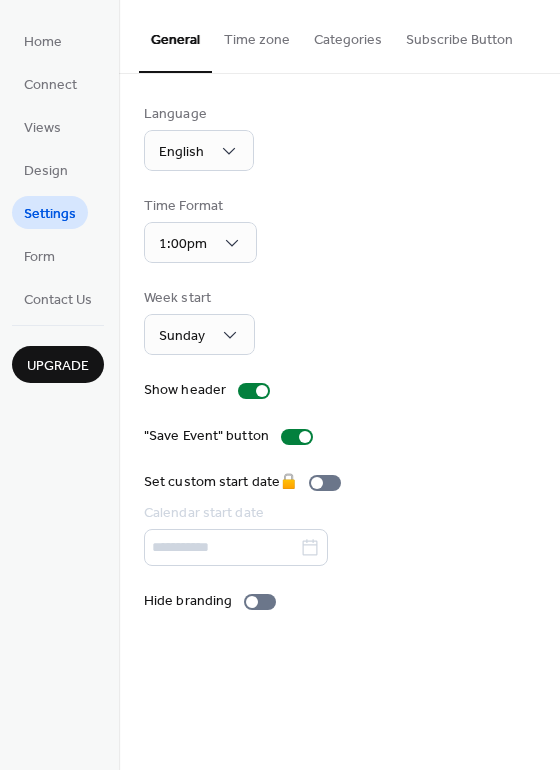 click on "Time zone" at bounding box center (257, 35) 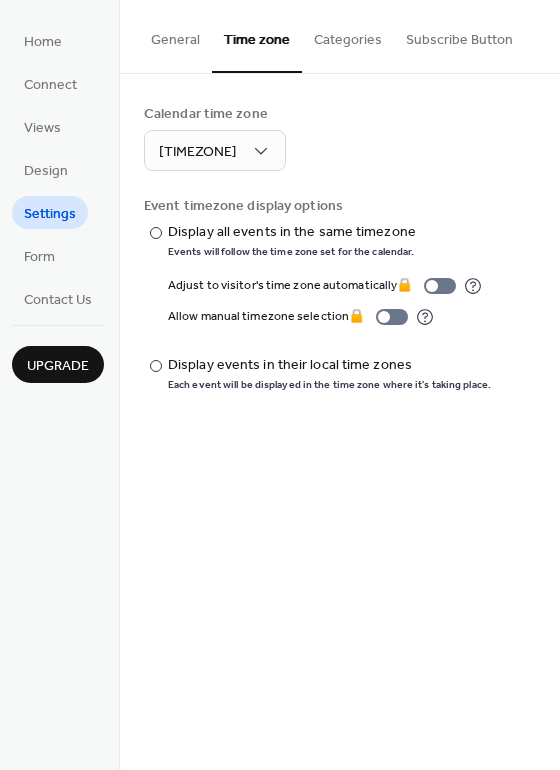 click on "Categories" at bounding box center (348, 35) 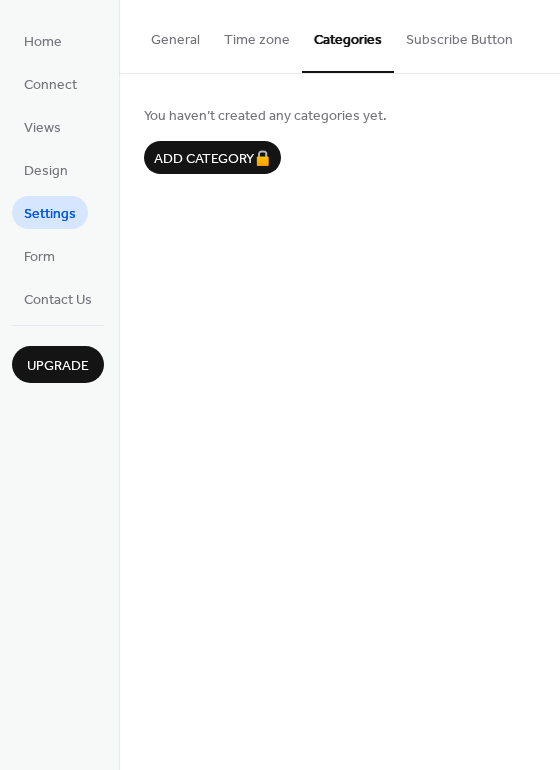 click on "Subscribe Button" at bounding box center (459, 35) 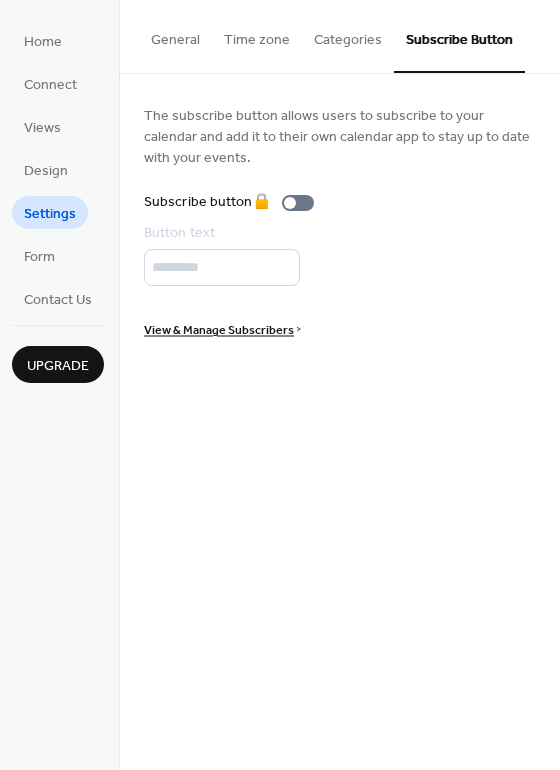 click on "Subscribe button  🔒" at bounding box center (233, 202) 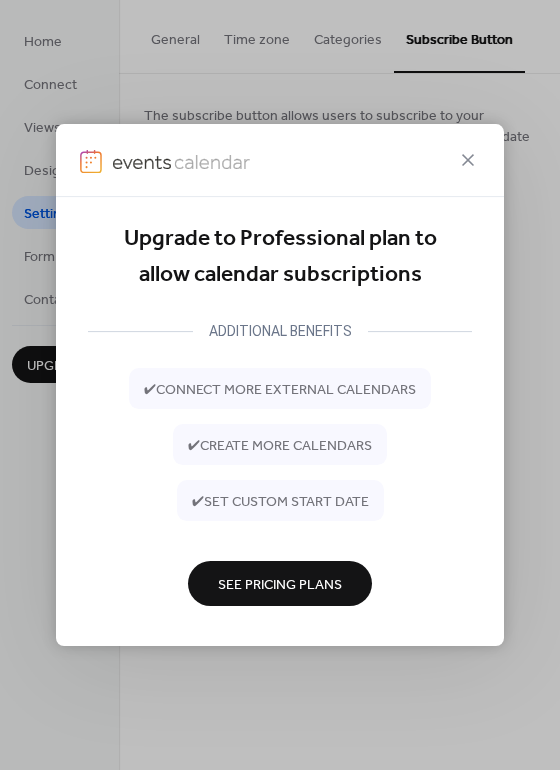 click 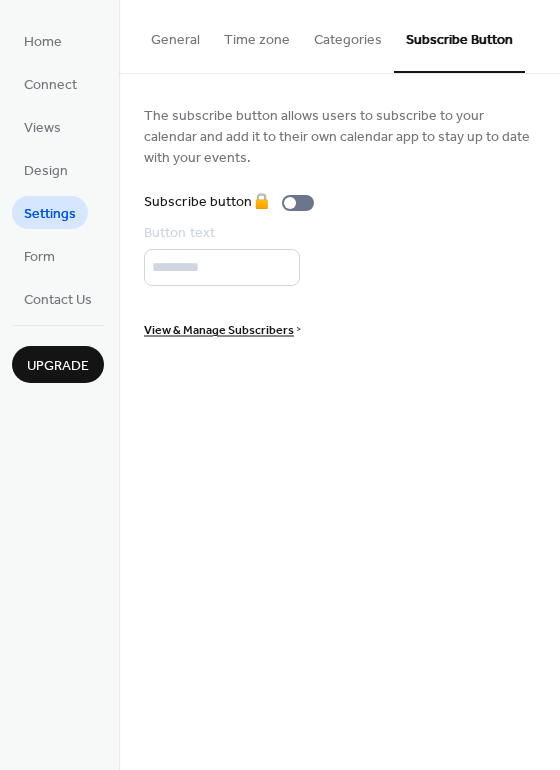 click on "Design" at bounding box center (46, 171) 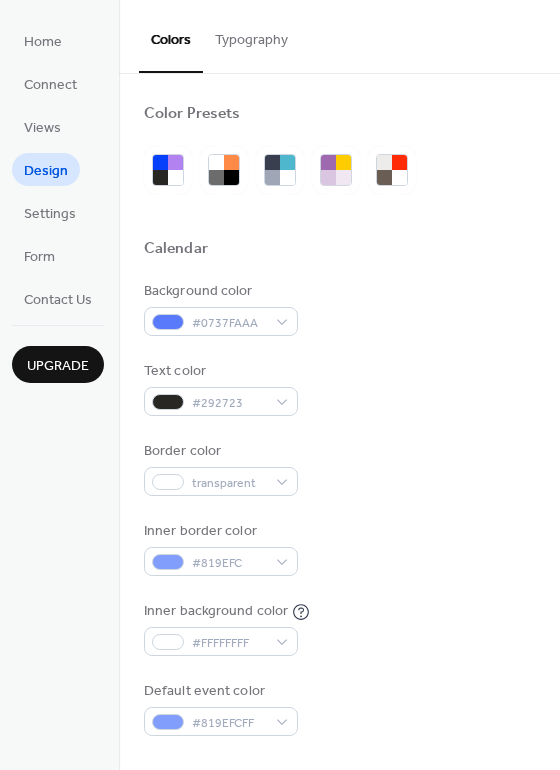 click on "Views" at bounding box center (42, 128) 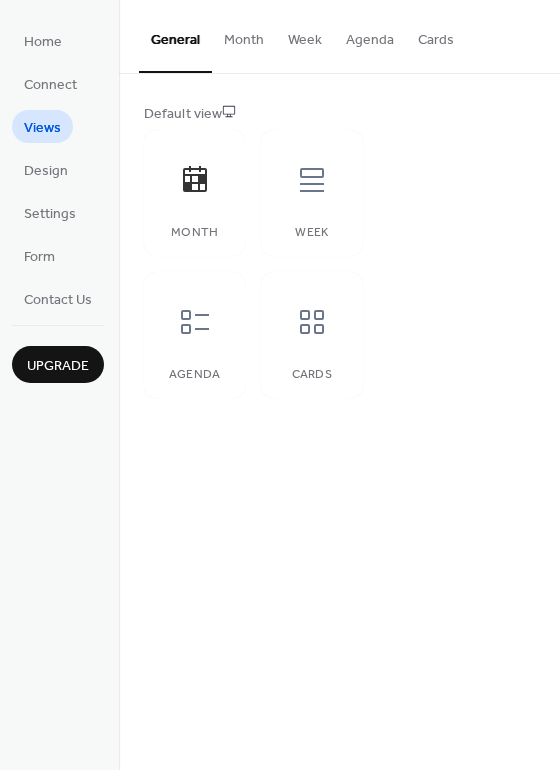 click on "Views" at bounding box center (42, 128) 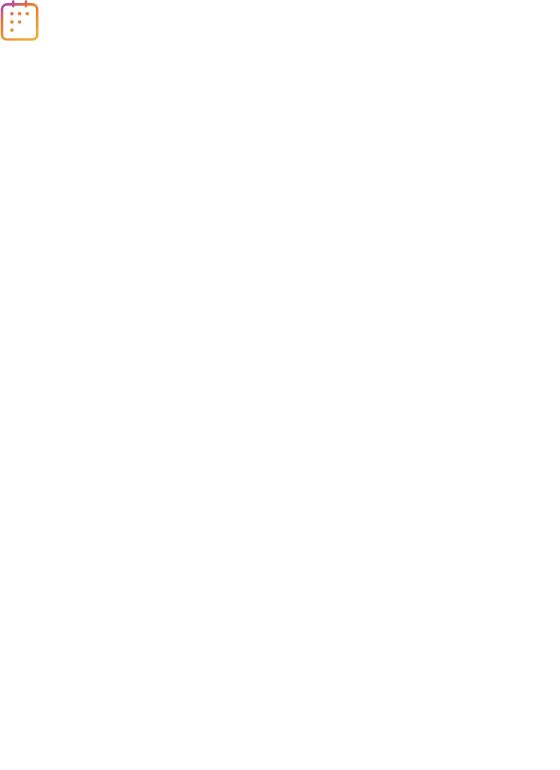 scroll, scrollTop: 0, scrollLeft: 0, axis: both 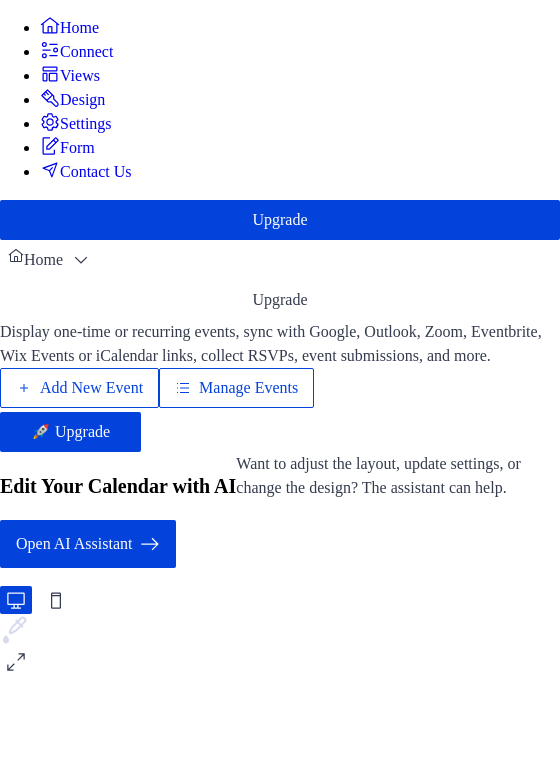 click on "Design" at bounding box center [82, 100] 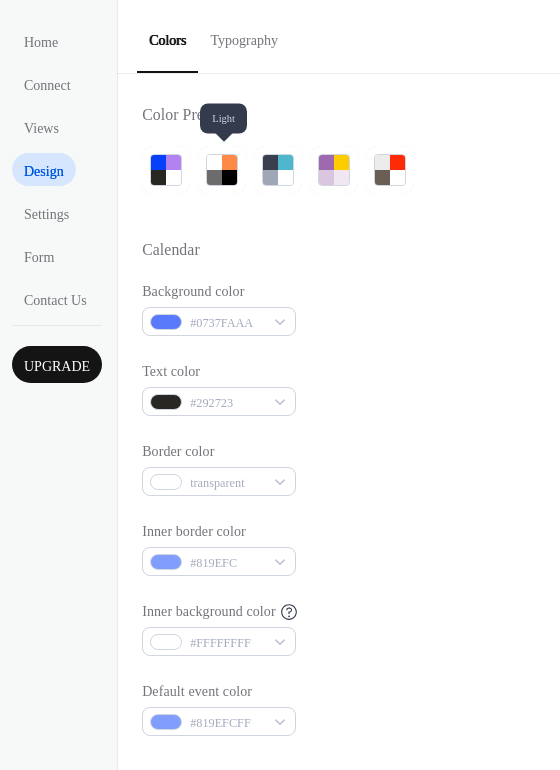 click at bounding box center (214, 162) 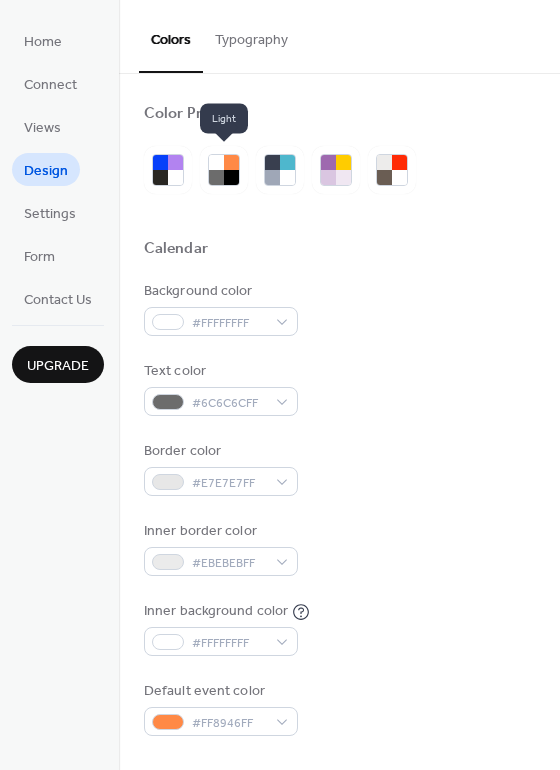 click at bounding box center [272, 177] 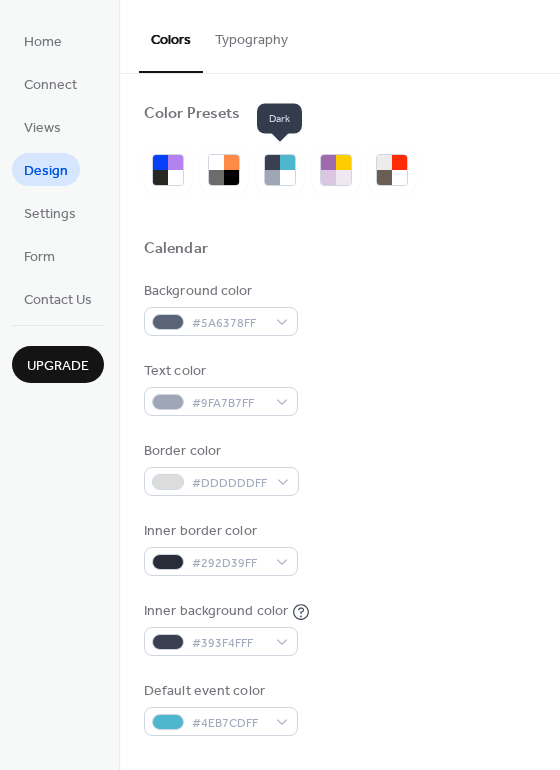 click on "Colors Typography" at bounding box center [339, 37] 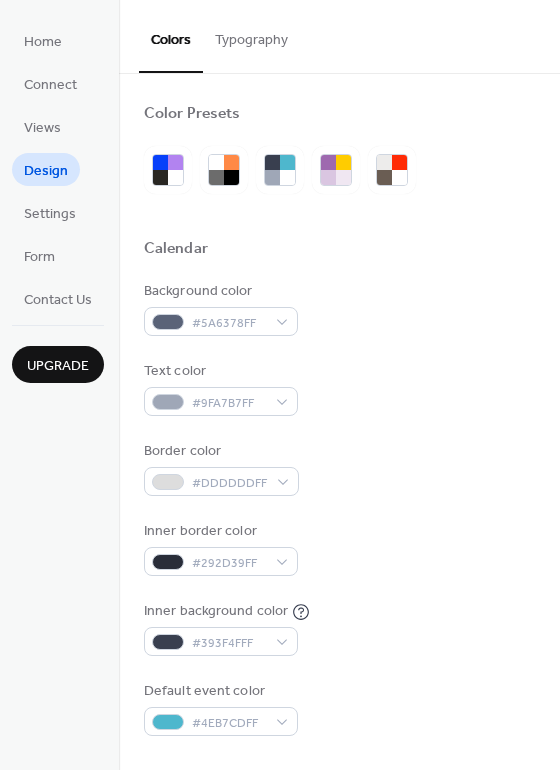 click on "Color Presets Calendar Background color [COLOR] Text color [COLOR] Border color [COLOR] Inner border color [COLOR] Inner background color [COLOR] Default event color [COLOR] Header Background color [COLOR] Text color [COLOR] Border color [COLOR] Event card Background color [COLOR] Month View Highlight busy days Busy day background color [COLOR] Date Icon   Use event color Background color [COLOR] Text color [COLOR]" at bounding box center [339, 850] 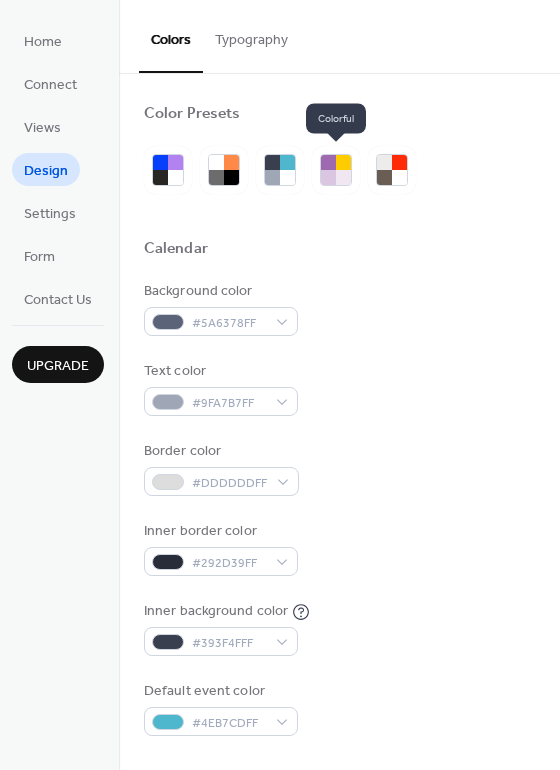 click at bounding box center (343, 177) 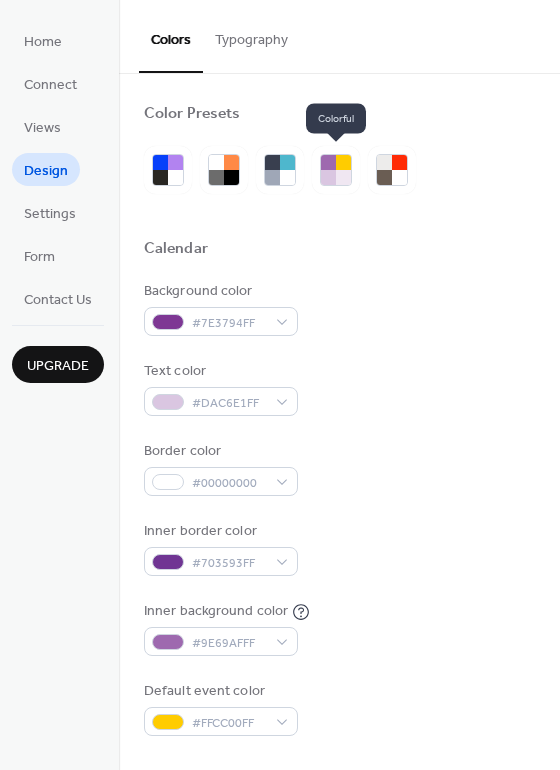 click at bounding box center [399, 177] 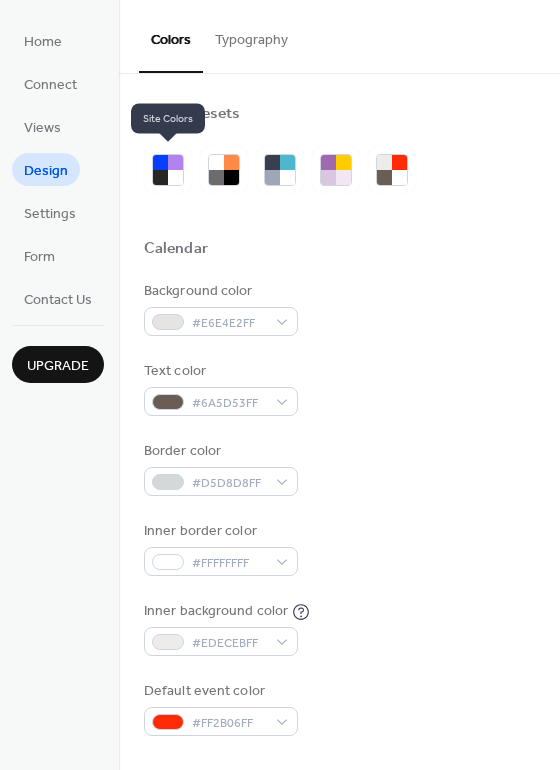 click at bounding box center [175, 162] 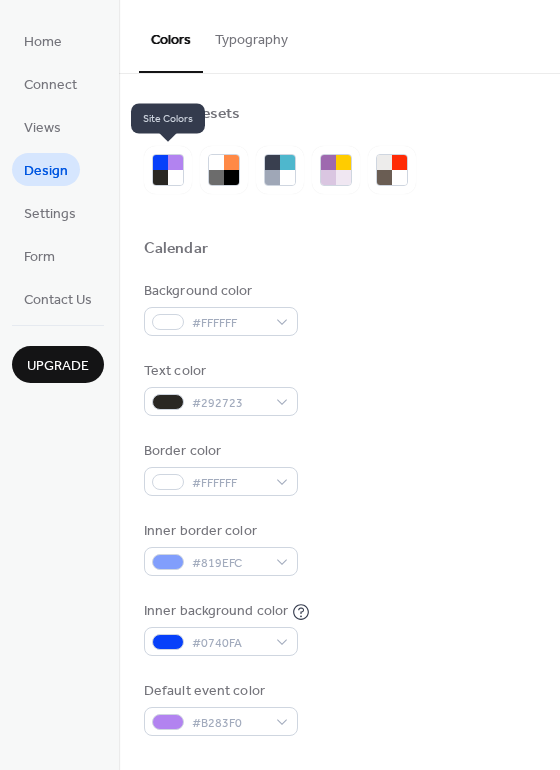 click at bounding box center [175, 162] 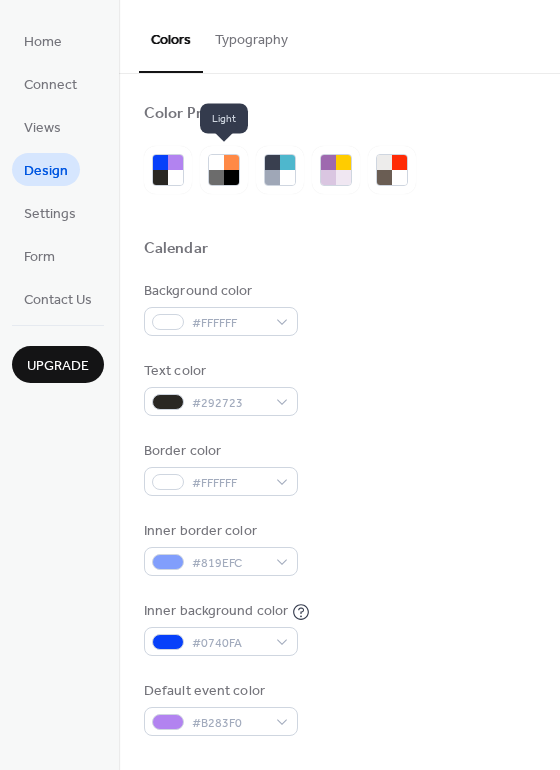 click at bounding box center [216, 162] 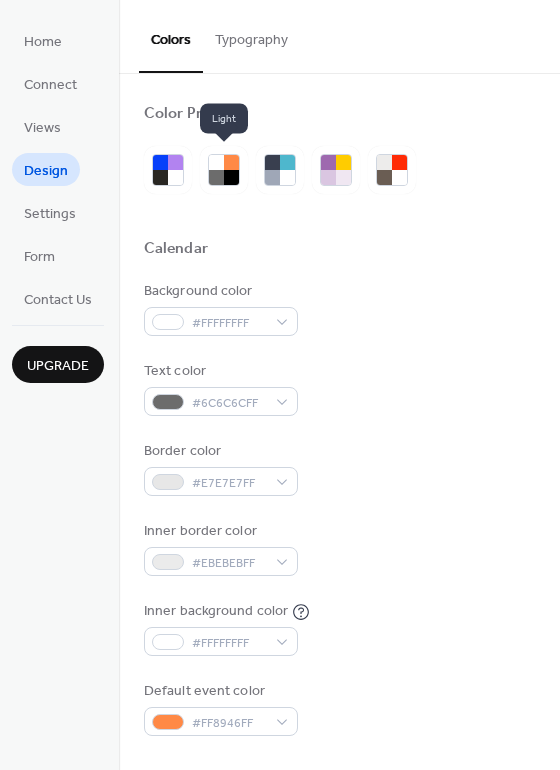click at bounding box center [216, 162] 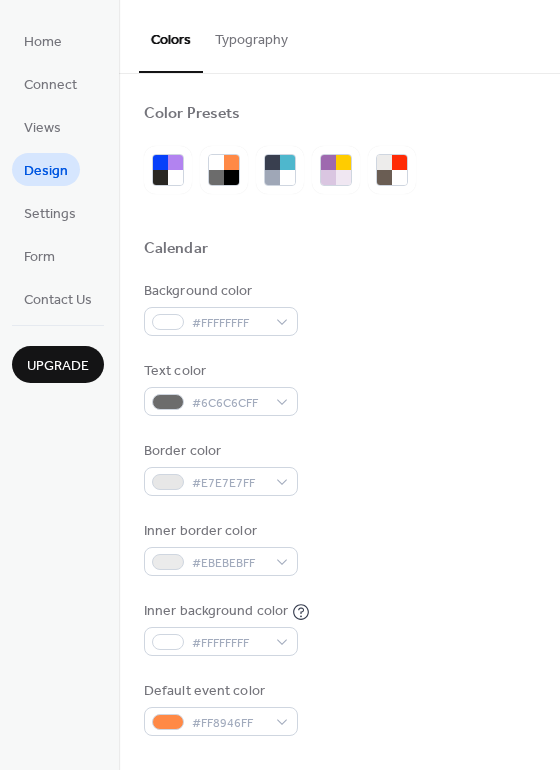 click on "Background color #FFFFFFFF" at bounding box center (339, 308) 